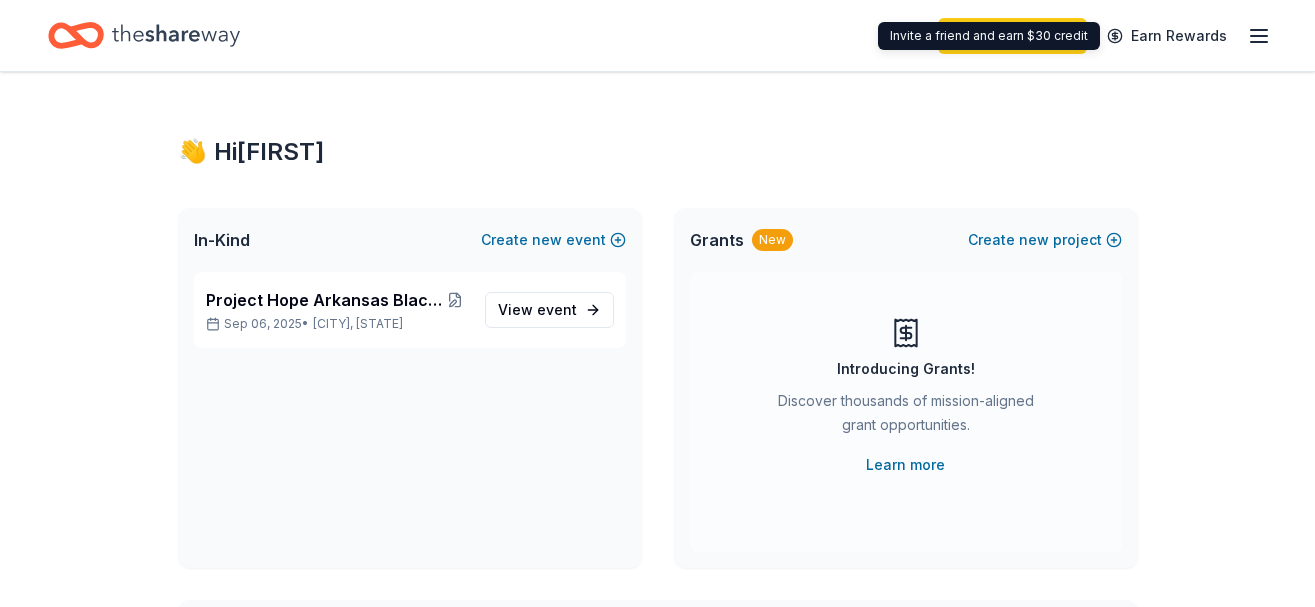 scroll, scrollTop: 0, scrollLeft: 0, axis: both 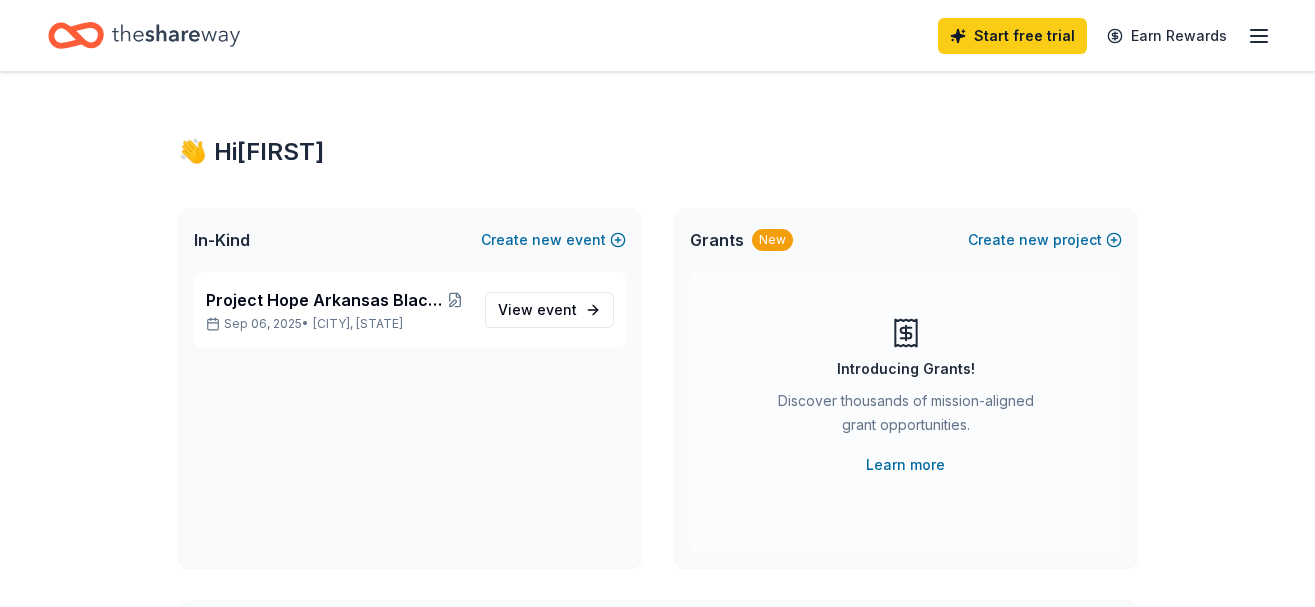 click 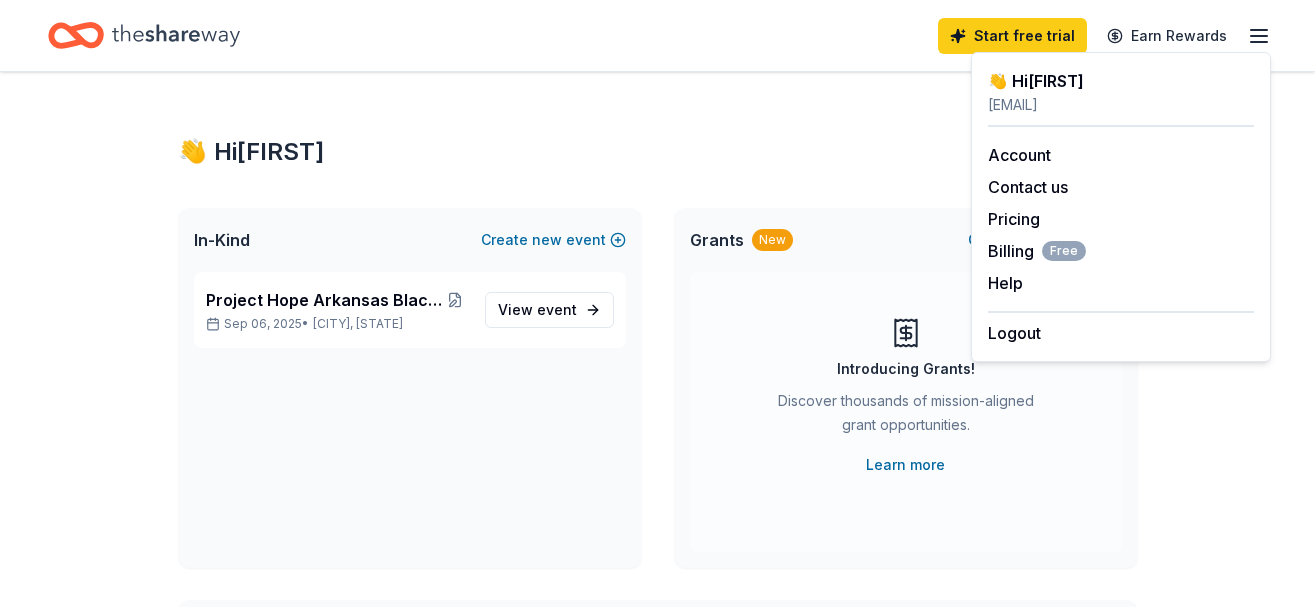 click on "Start free  trial Earn Rewards" at bounding box center [657, 35] 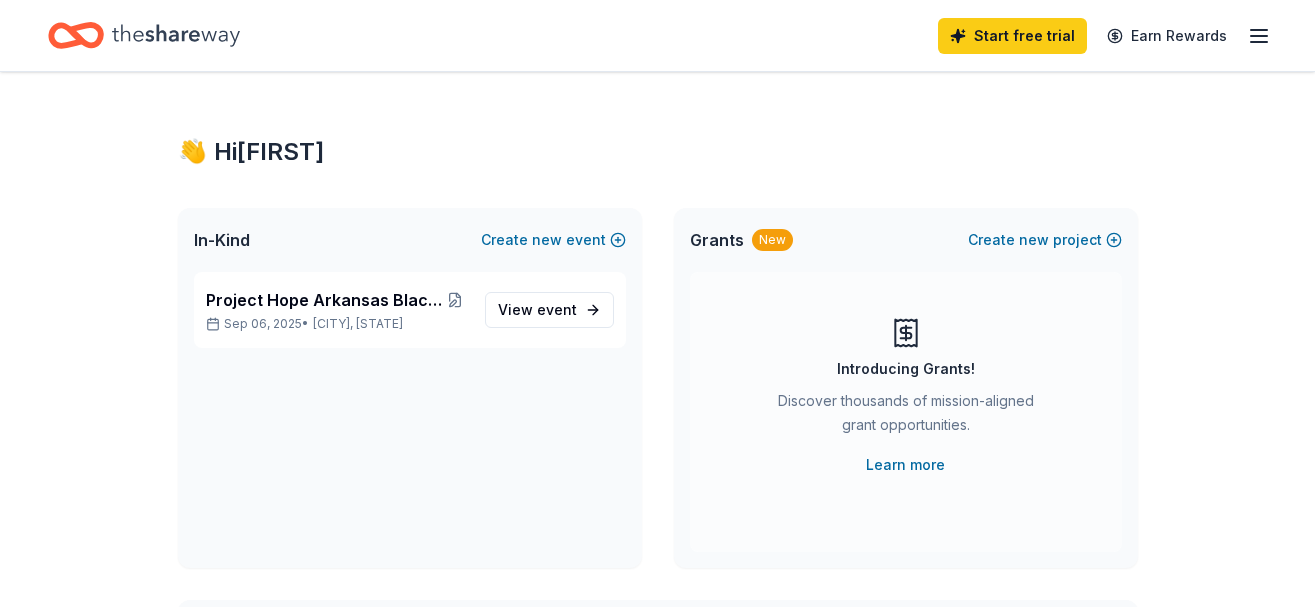 scroll, scrollTop: 0, scrollLeft: 0, axis: both 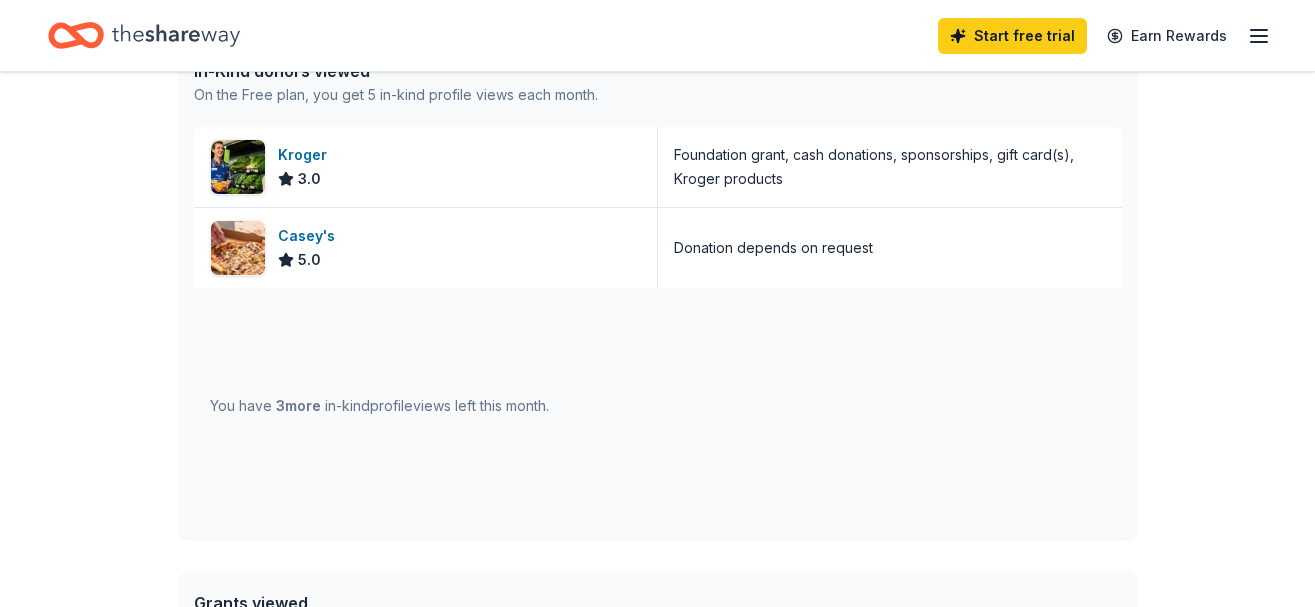 click on "You have 3 more in-kind profile views left this month." at bounding box center (379, 406) 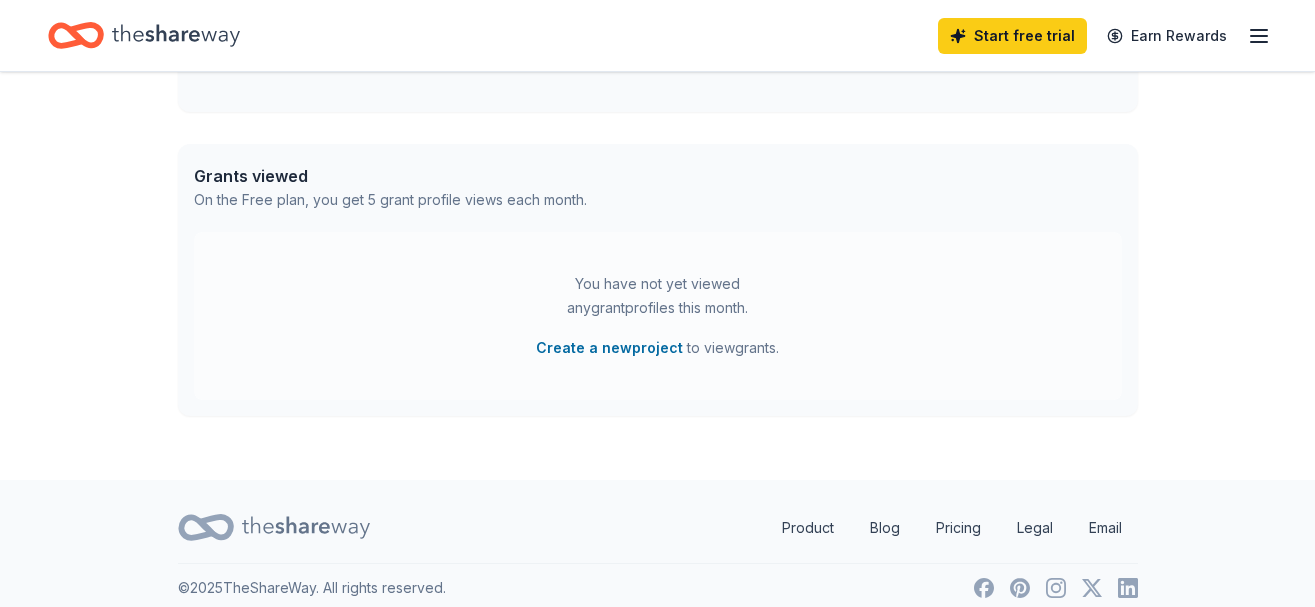 scroll, scrollTop: 1005, scrollLeft: 0, axis: vertical 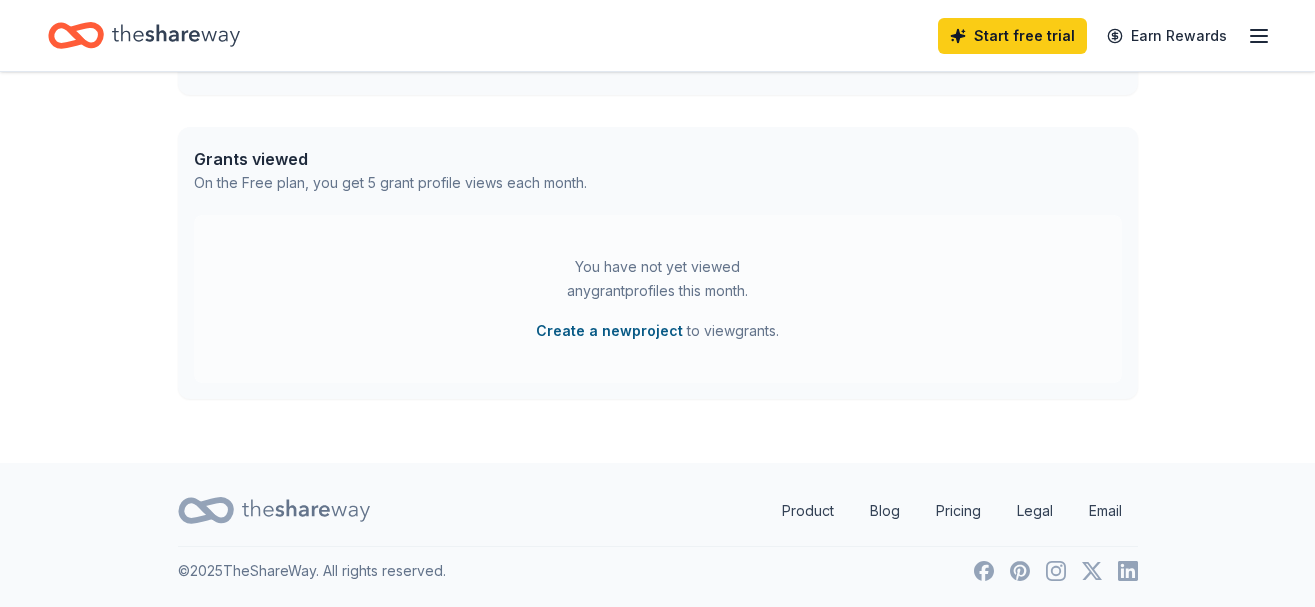 click on "Create a new  project" at bounding box center [609, 331] 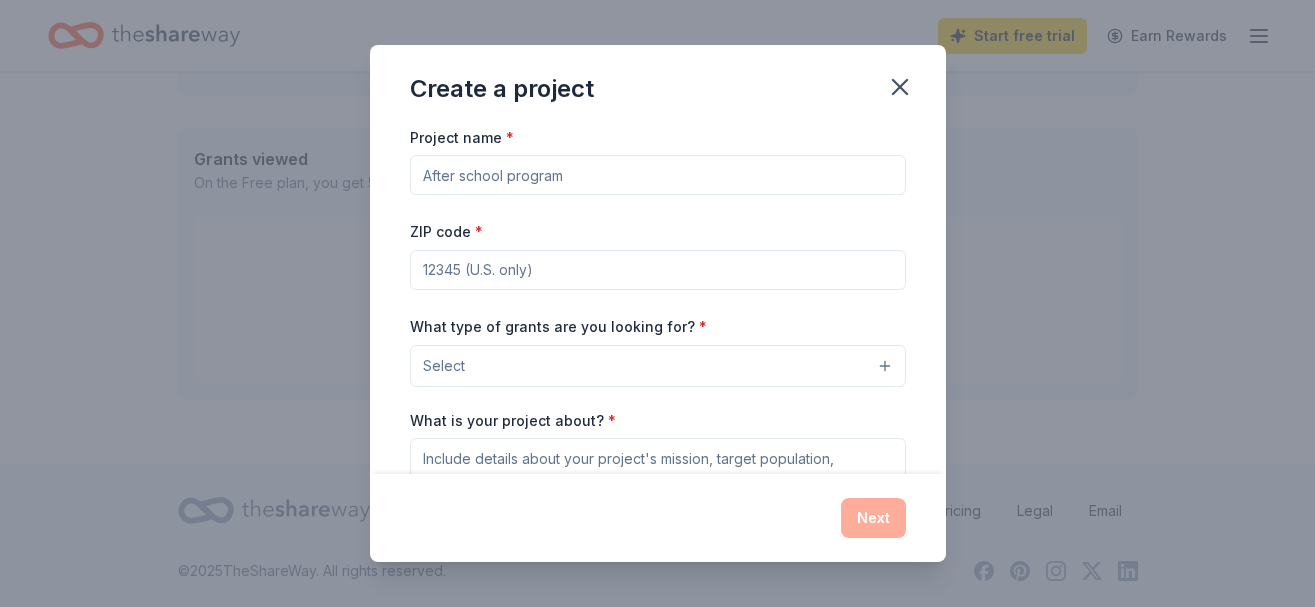 click on "Project name *" at bounding box center [658, 175] 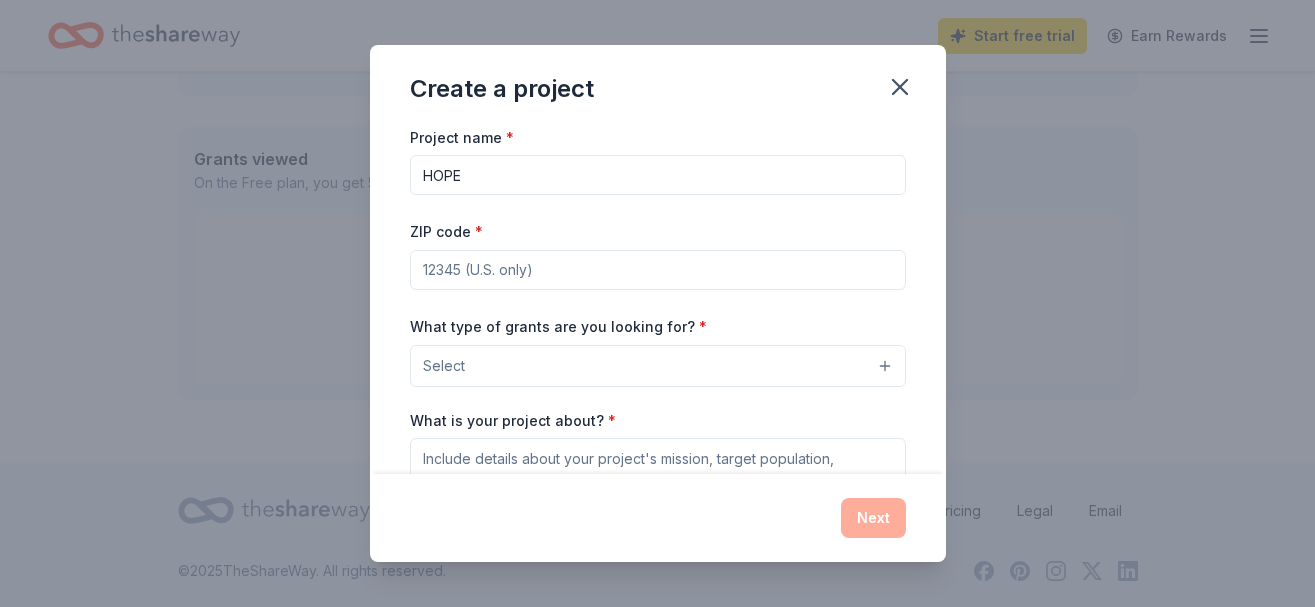 type on "HOPE" 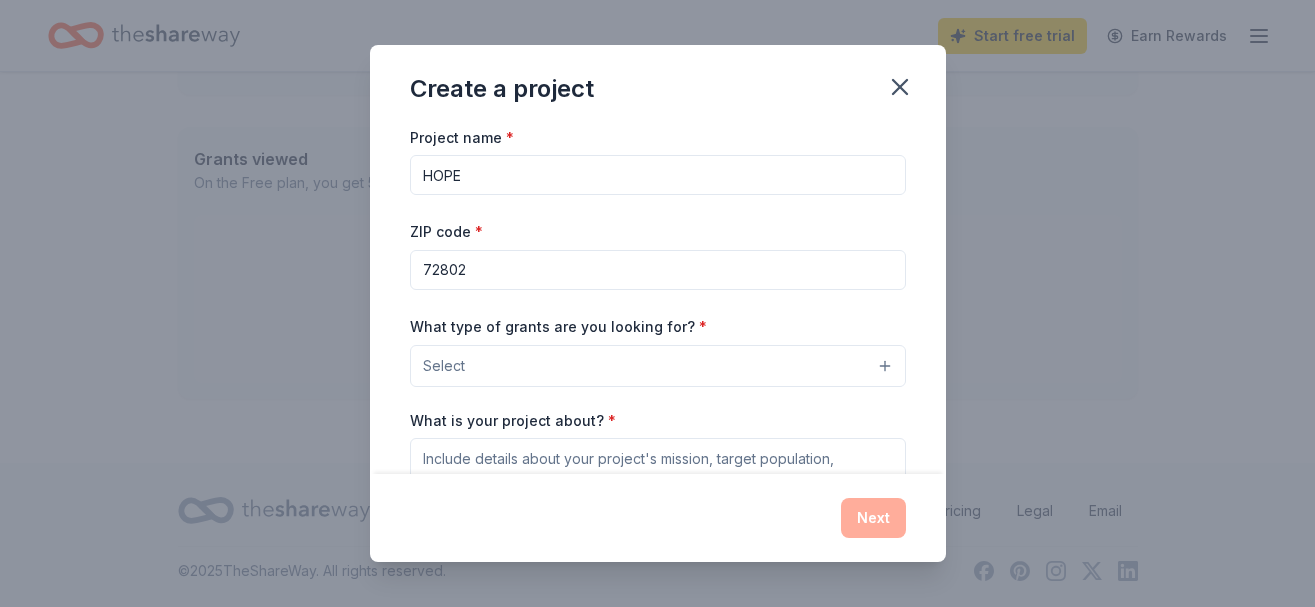 type on "72802" 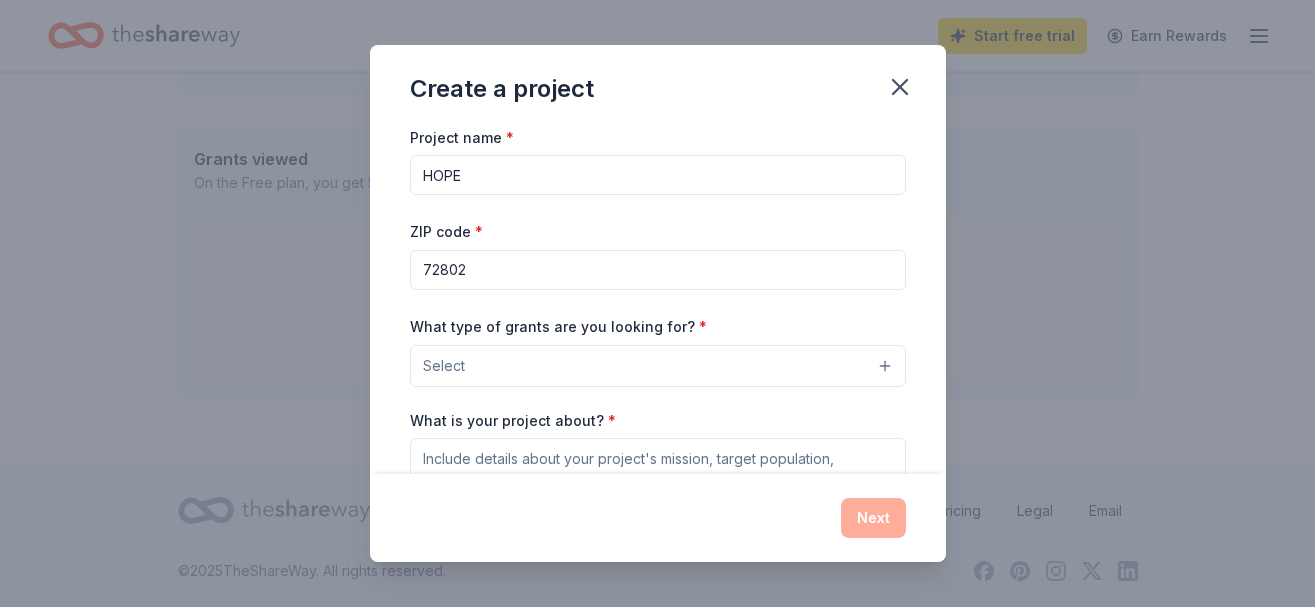 click on "Select" at bounding box center [444, 366] 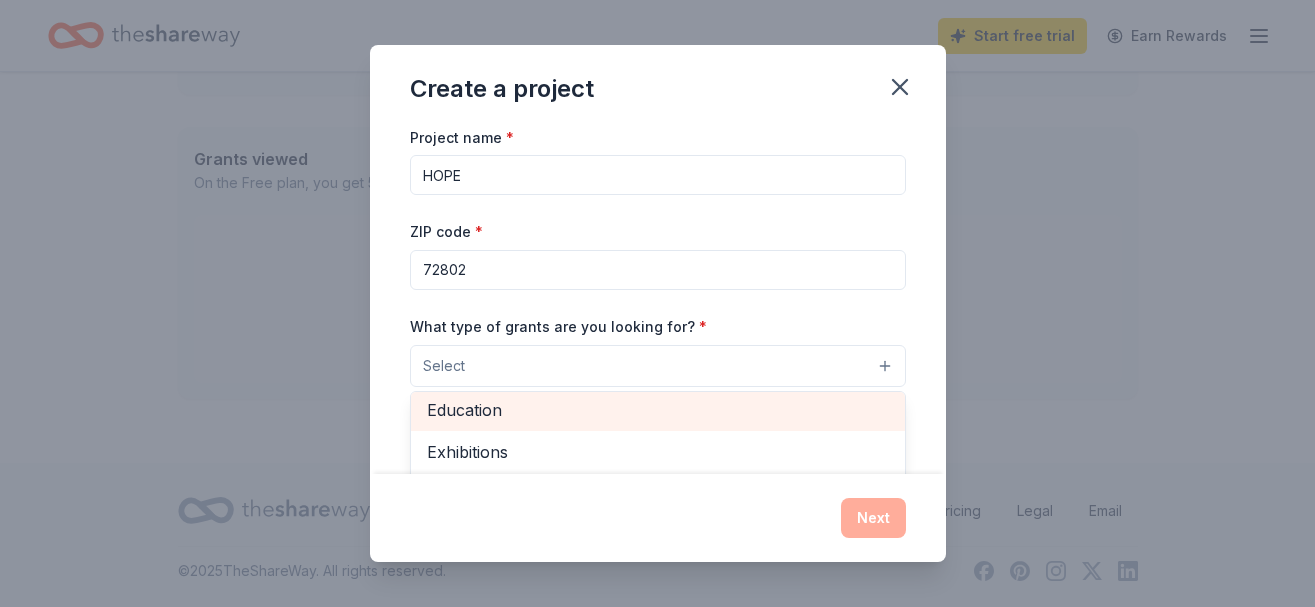 scroll, scrollTop: 236, scrollLeft: 0, axis: vertical 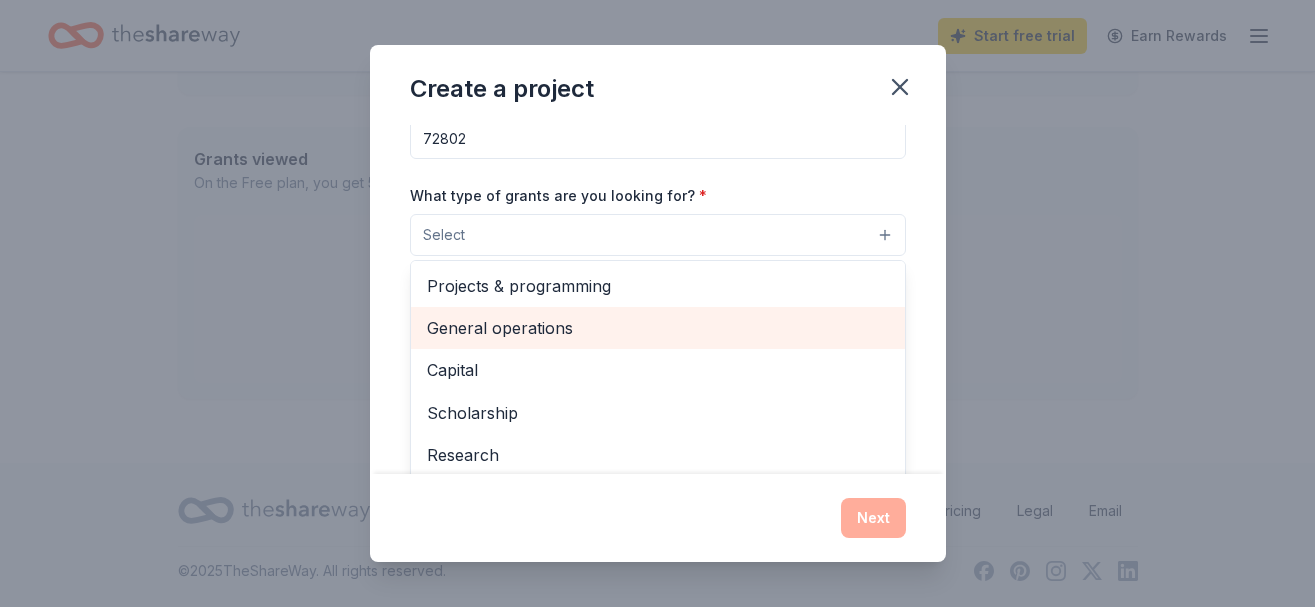click on "General operations" at bounding box center (658, 328) 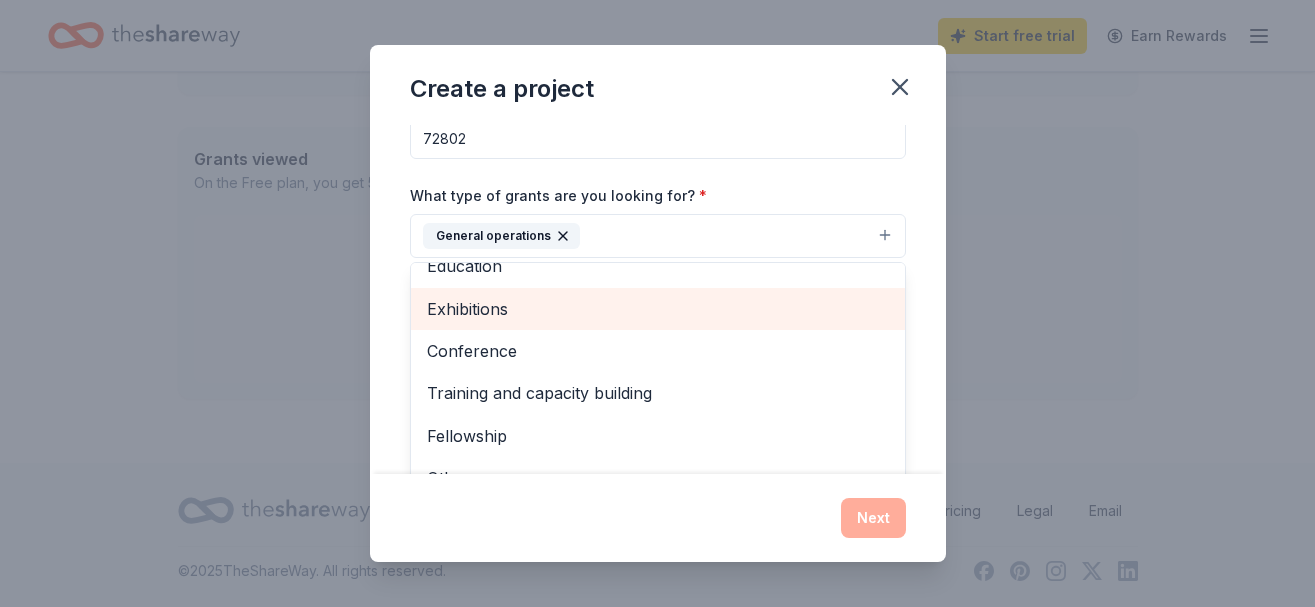 scroll, scrollTop: 194, scrollLeft: 0, axis: vertical 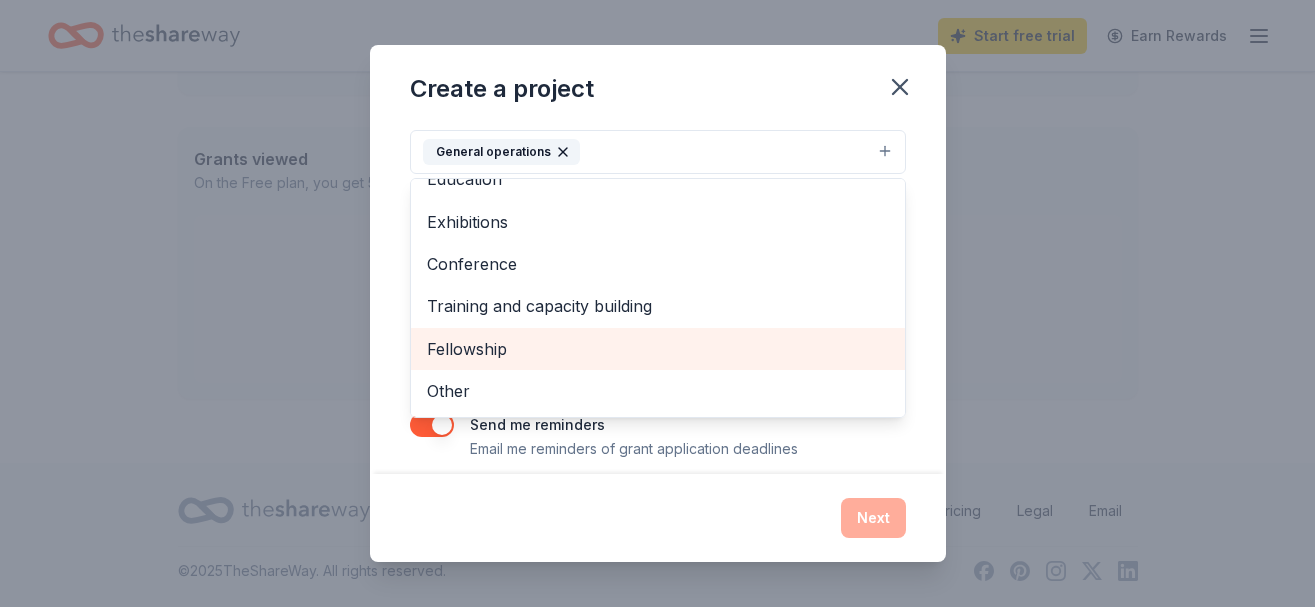 click on "Fellowship" at bounding box center [658, 349] 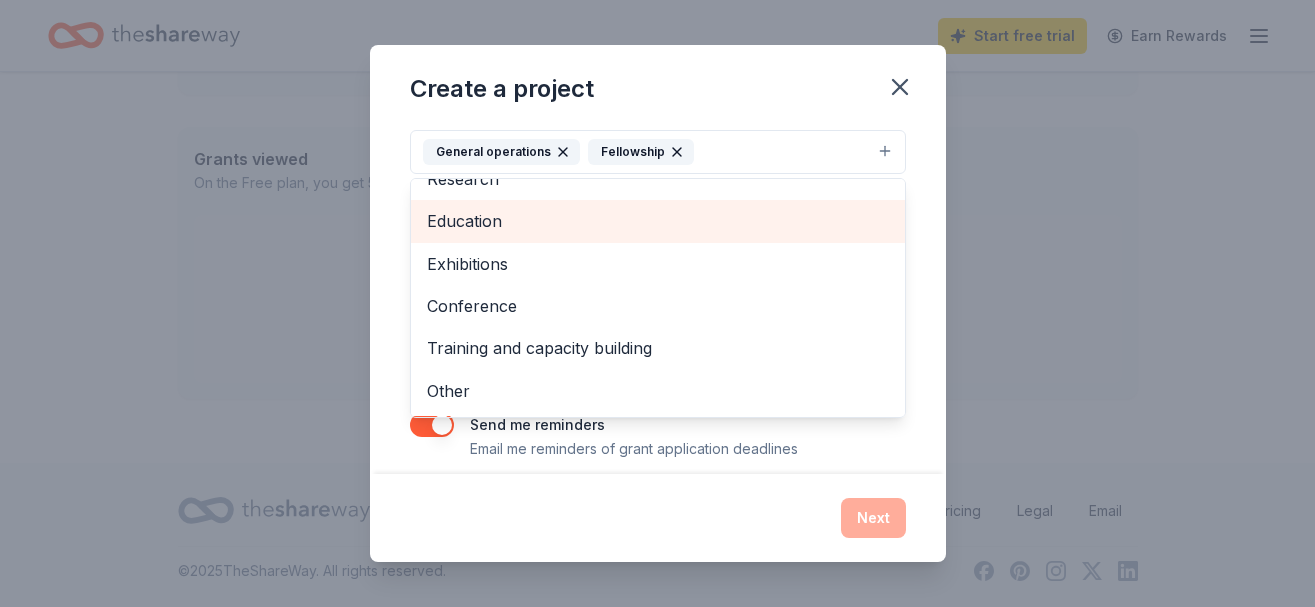 click on "Education" at bounding box center [658, 221] 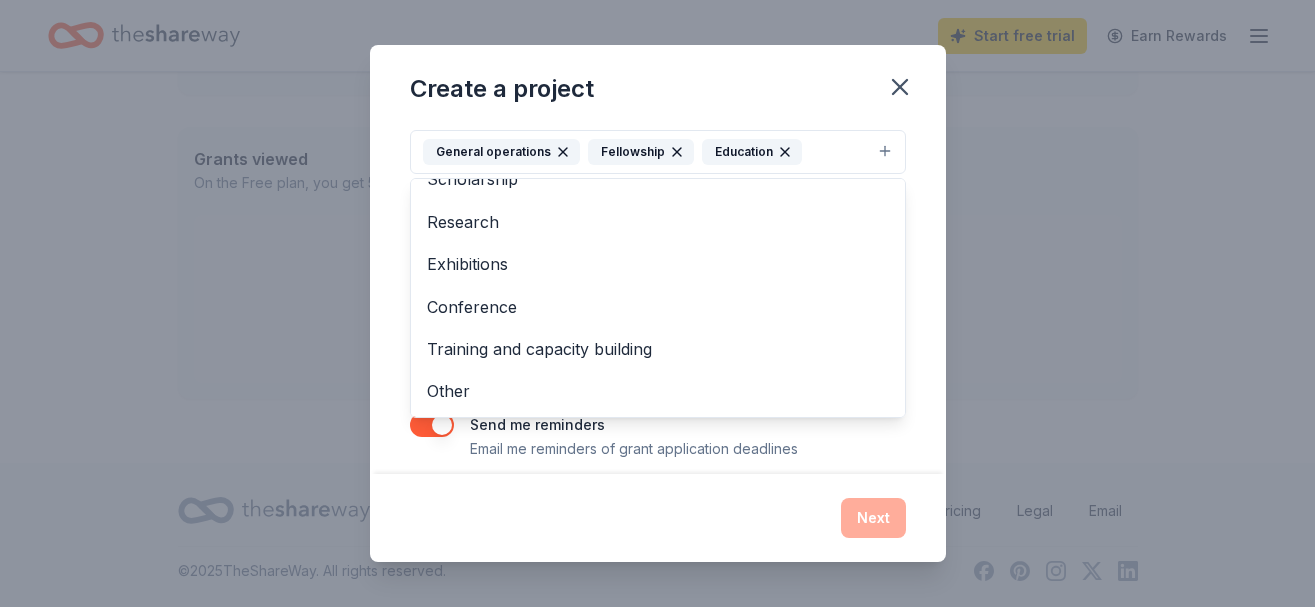 click on "Create a project Project name * HOPE ZIP code * 72802 What type of grants are you looking for? * General operations Fellowship Education Projects & programming Capital Scholarship Research Exhibitions Conference Training and capacity building Other What is your project about? * We use this to match you to relevant grant opportunities.   See examples We recommend at least 300 characters to get the best grant matches. Send me reminders Email me reminders of grant application deadlines Next" at bounding box center (658, 304) 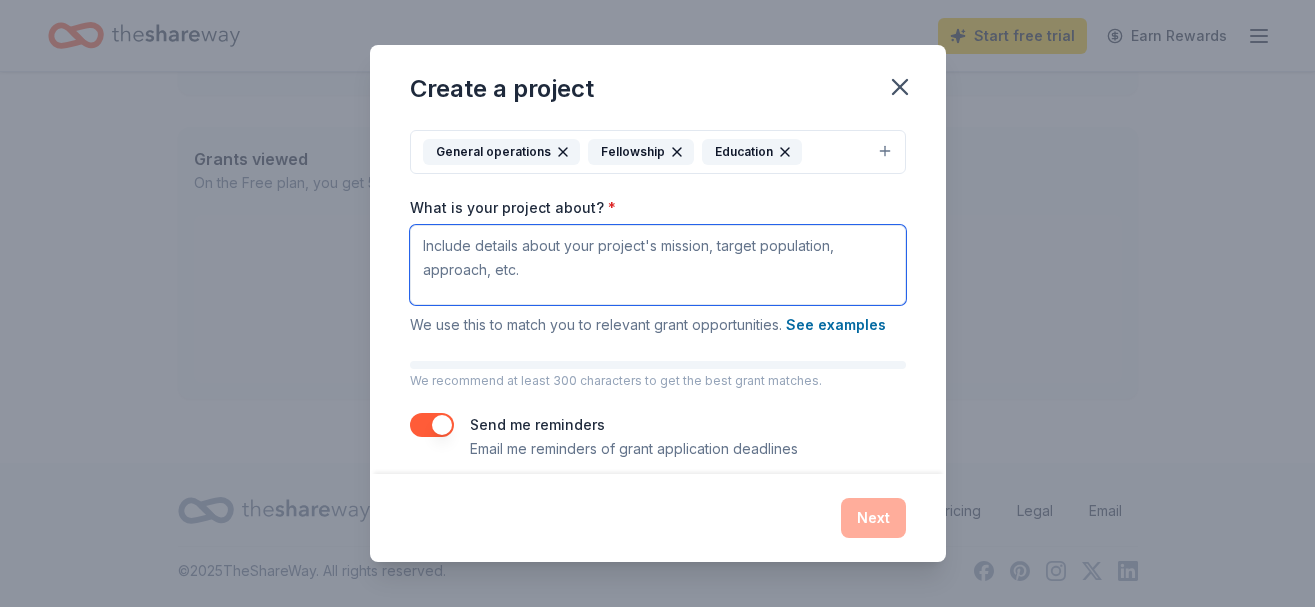 click on "What is your project about? *" at bounding box center (658, 265) 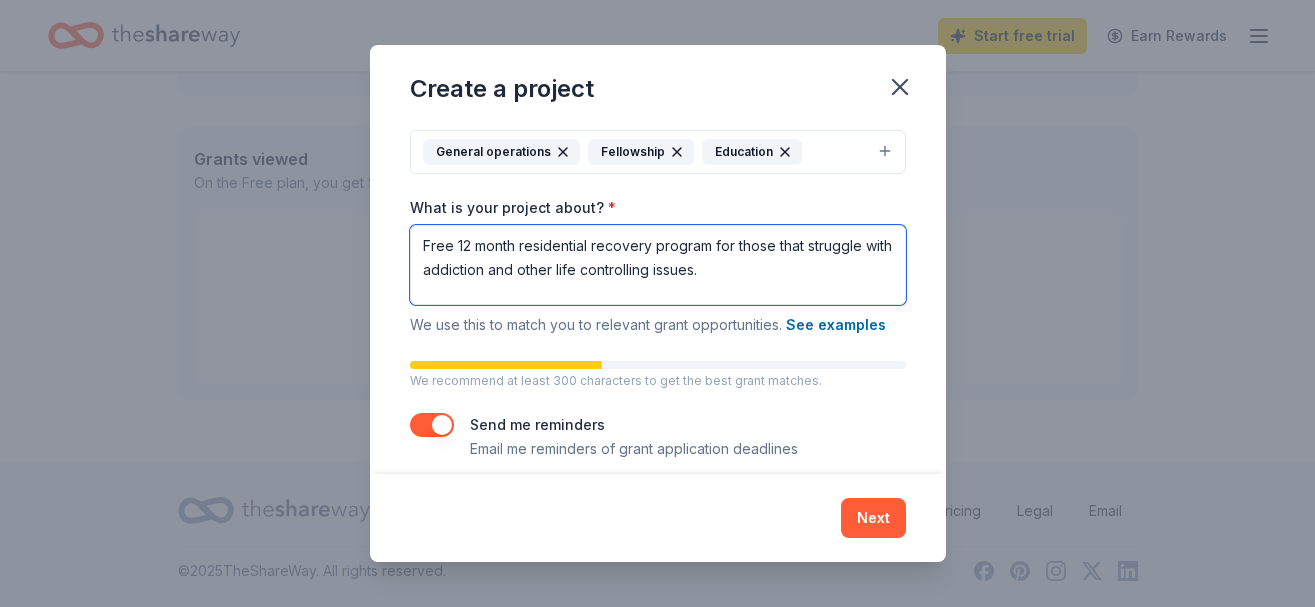 click on "Free 12 month residential recovery program for those that struggle with addiction and other life controlling issues." at bounding box center (658, 265) 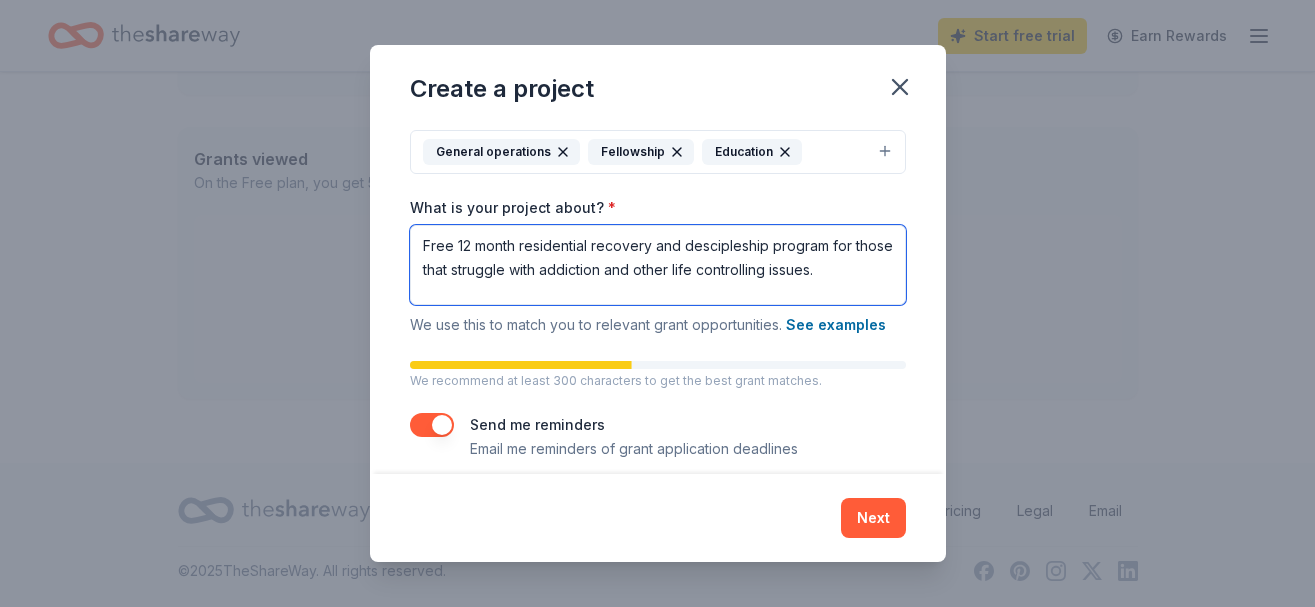 click on "Free 12 month residential recovery and descipleship  program for those that struggle with addiction and other life controlling issues." at bounding box center [658, 265] 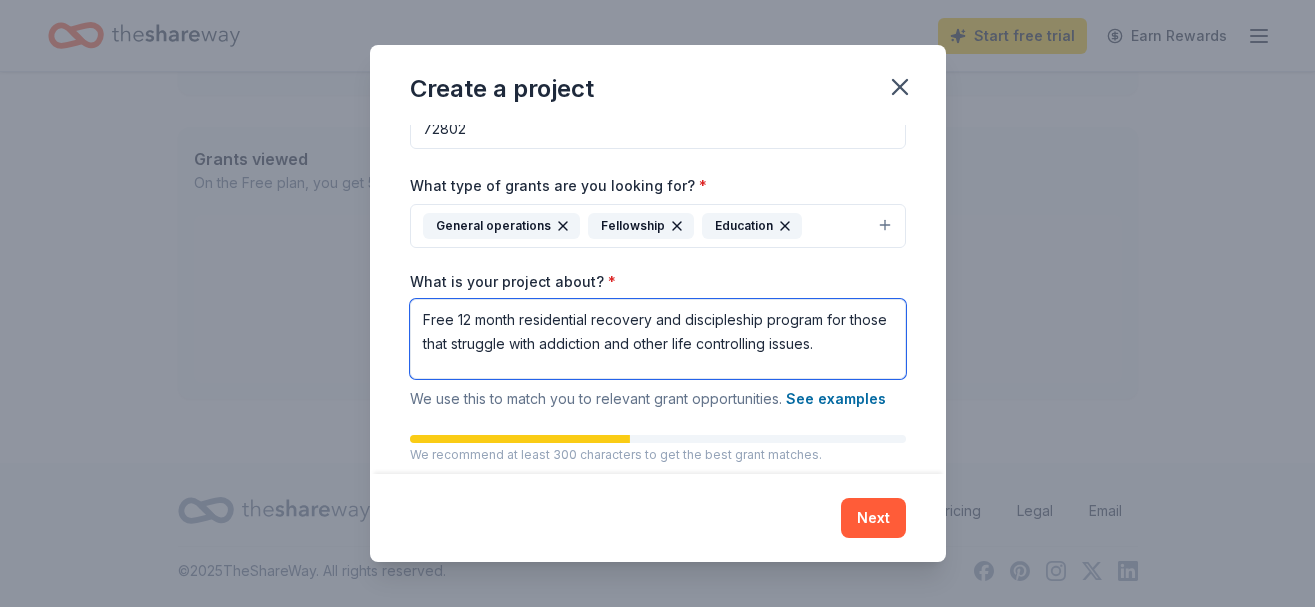 scroll, scrollTop: 233, scrollLeft: 0, axis: vertical 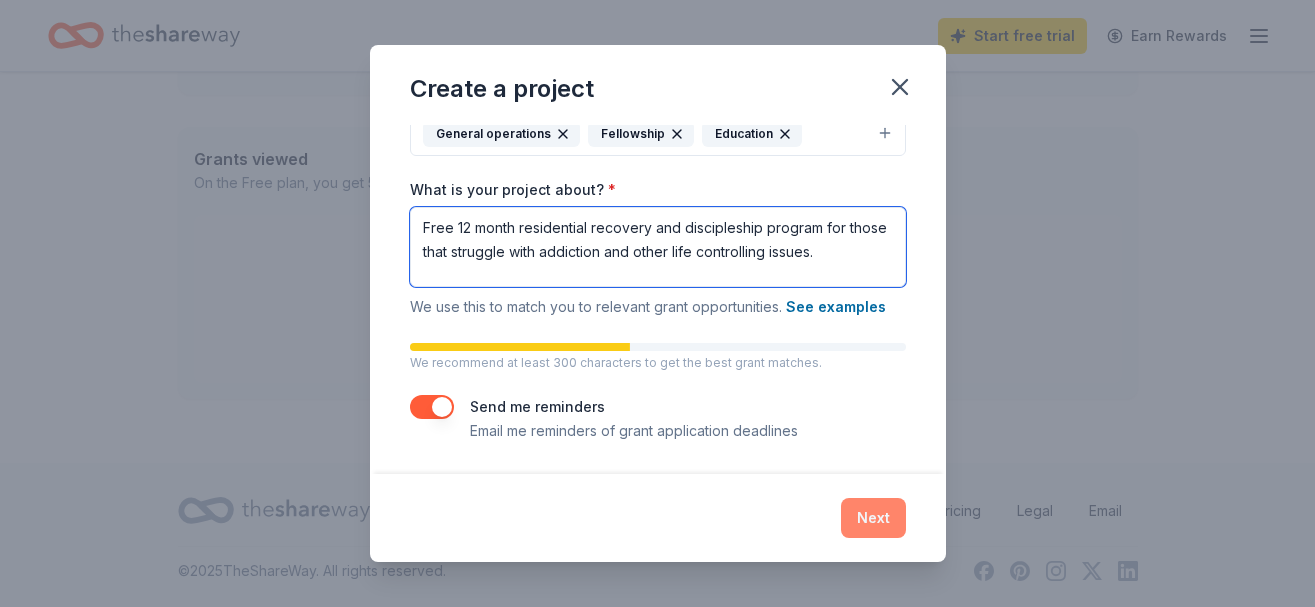 type on "Free 12 month residential recovery and discipleship program for those that struggle with addiction and other life controlling issues." 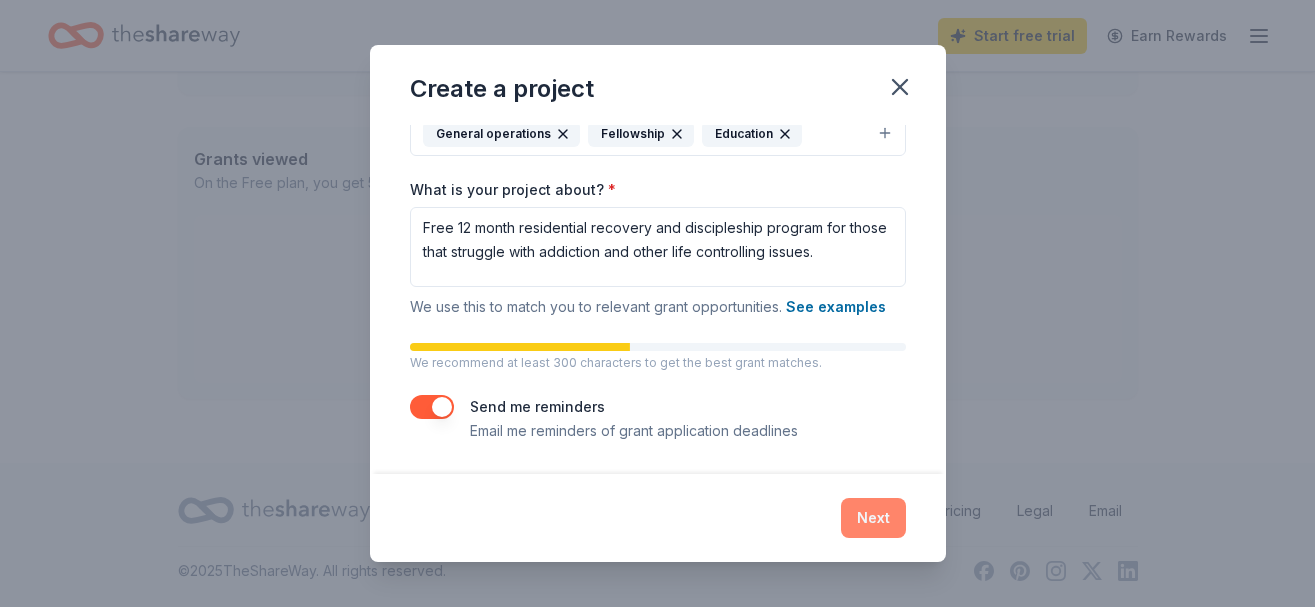 click on "Next" at bounding box center [873, 518] 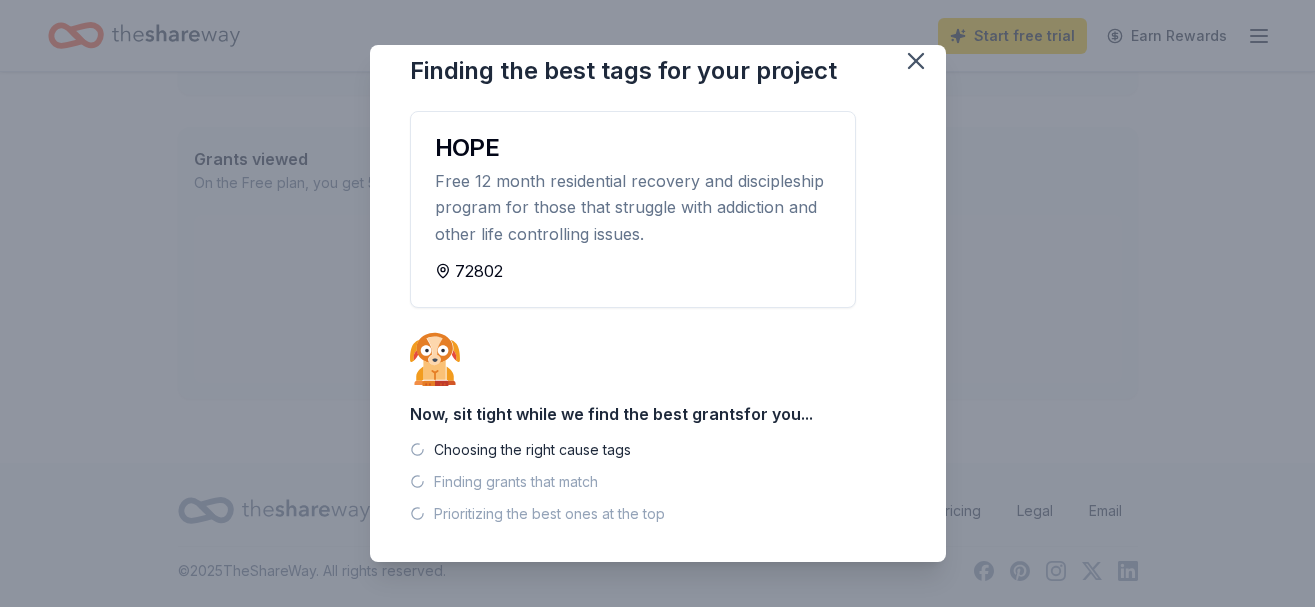 scroll, scrollTop: 9, scrollLeft: 0, axis: vertical 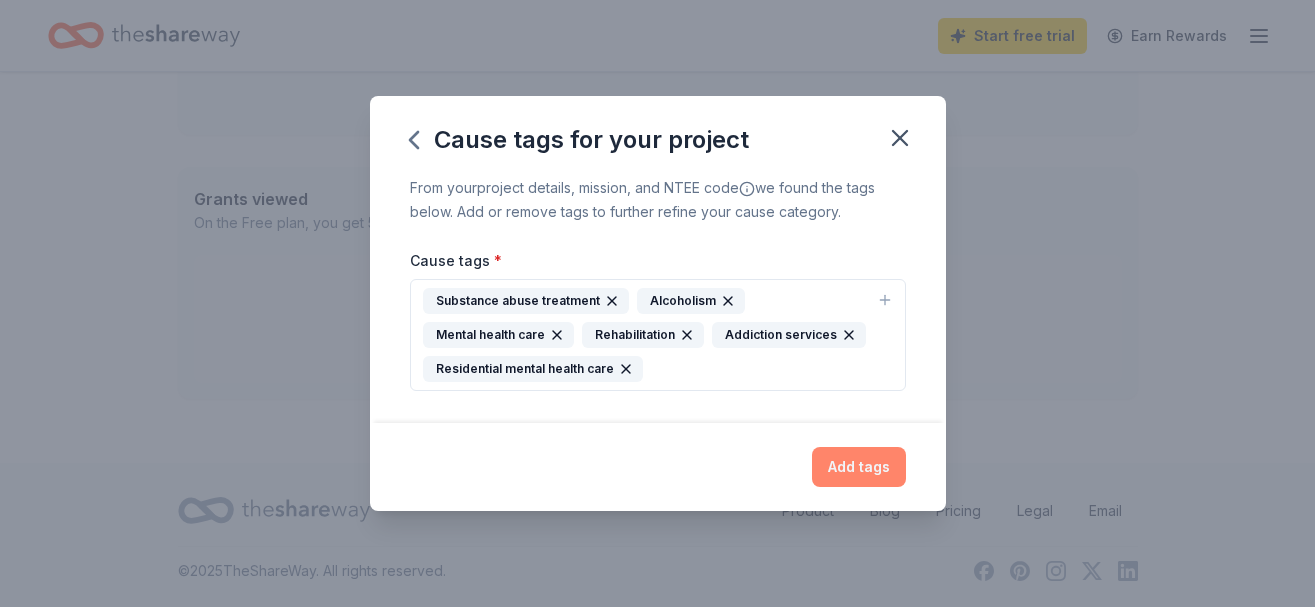 click on "Add tags" at bounding box center (859, 467) 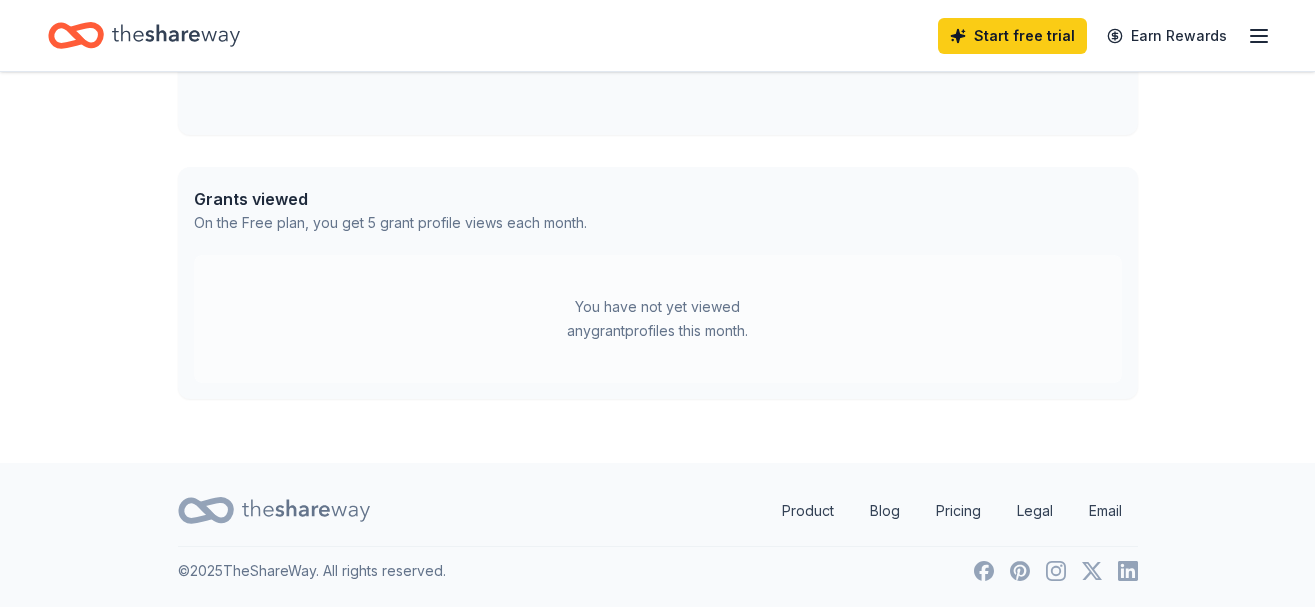 scroll, scrollTop: 0, scrollLeft: 0, axis: both 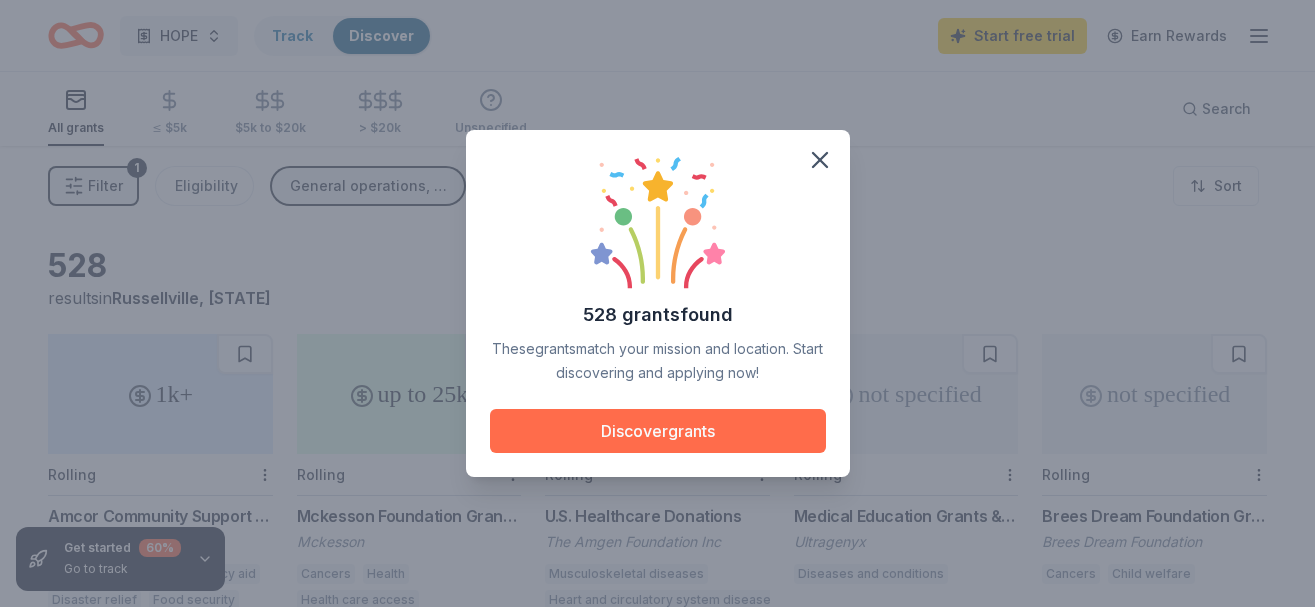 click on "Discover  grants" at bounding box center (658, 431) 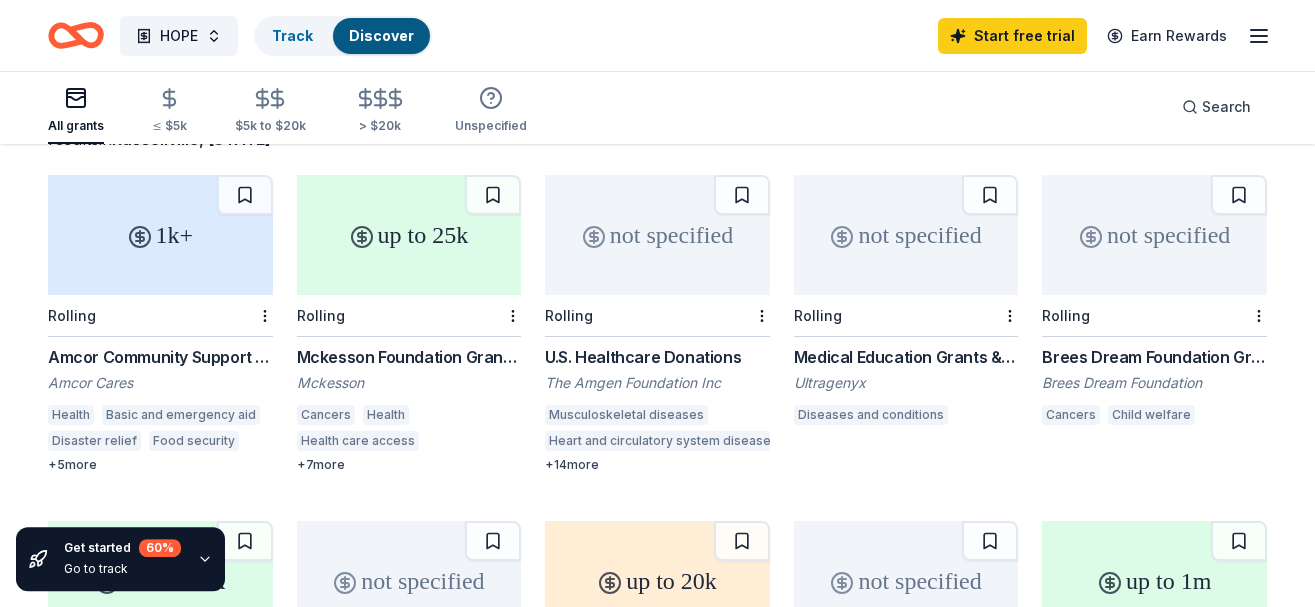 scroll, scrollTop: 163, scrollLeft: 0, axis: vertical 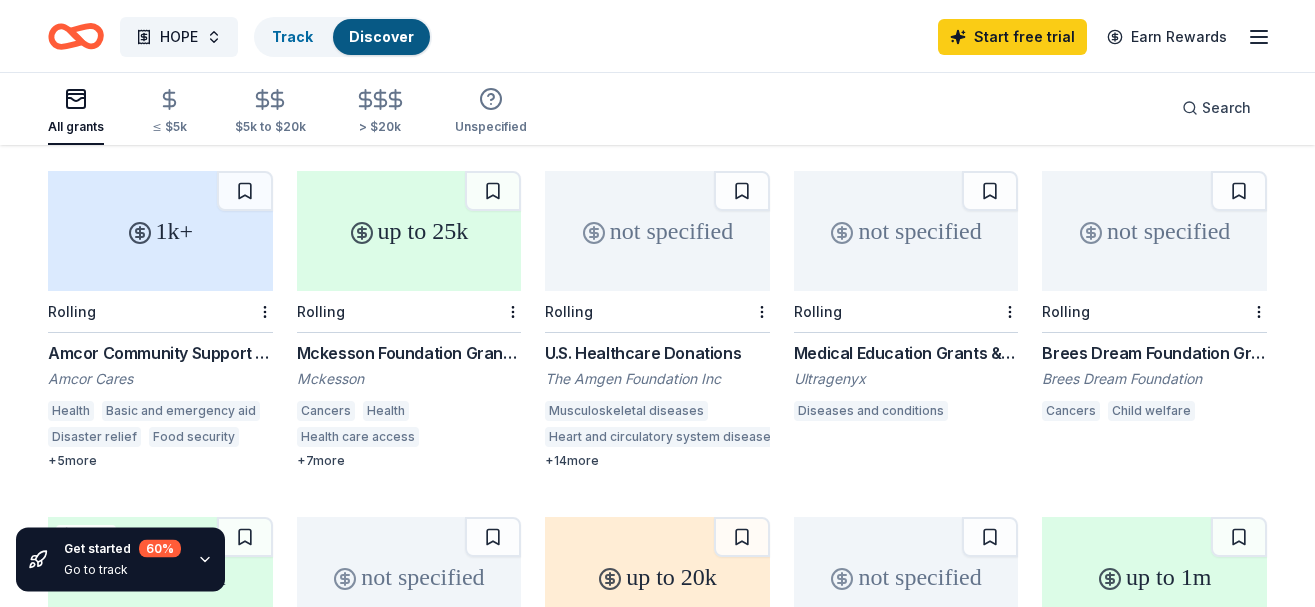 click on "Amcor Community Support Grants" at bounding box center [160, 353] 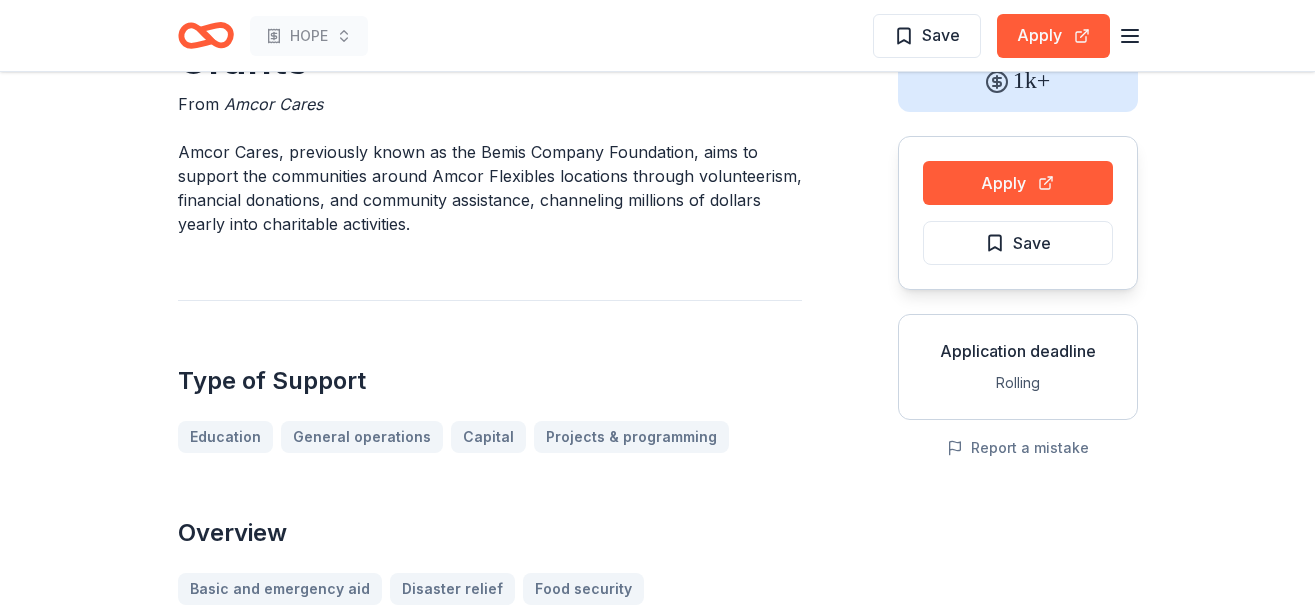 scroll, scrollTop: 0, scrollLeft: 0, axis: both 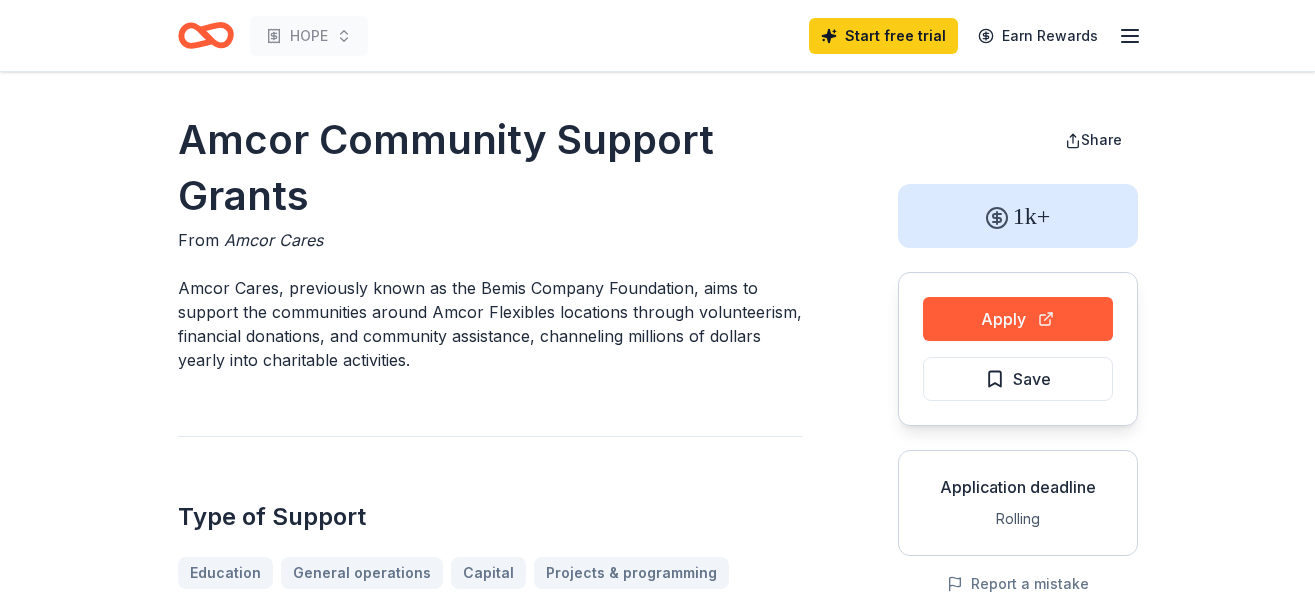 click 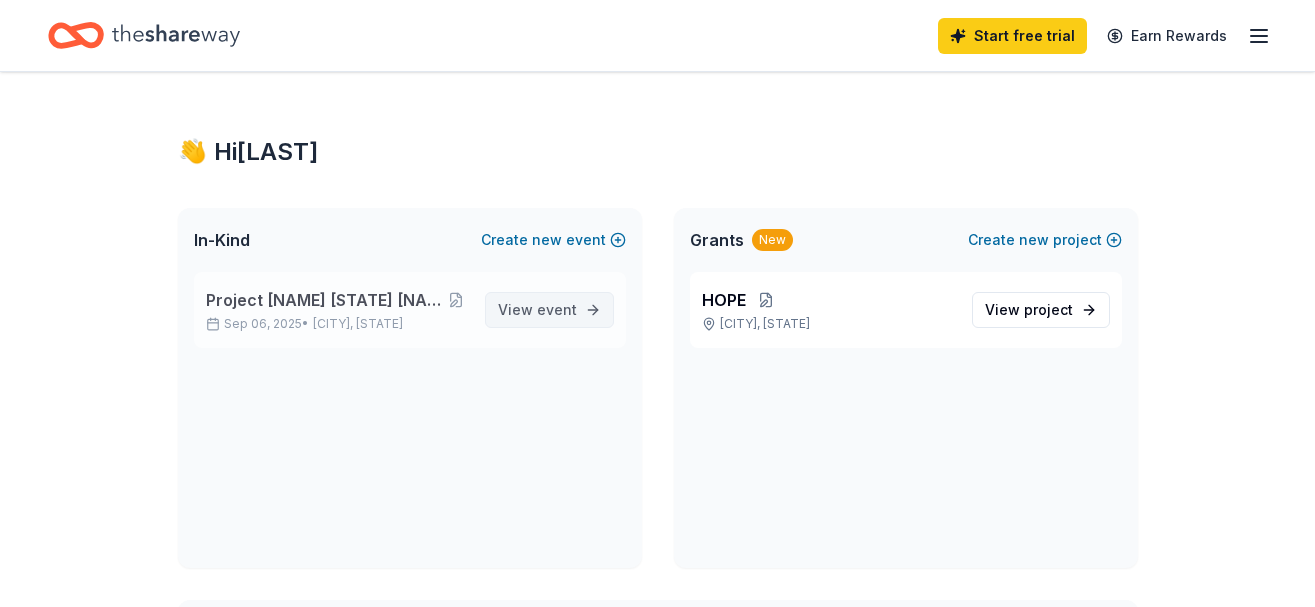 click on "View   event" at bounding box center [537, 310] 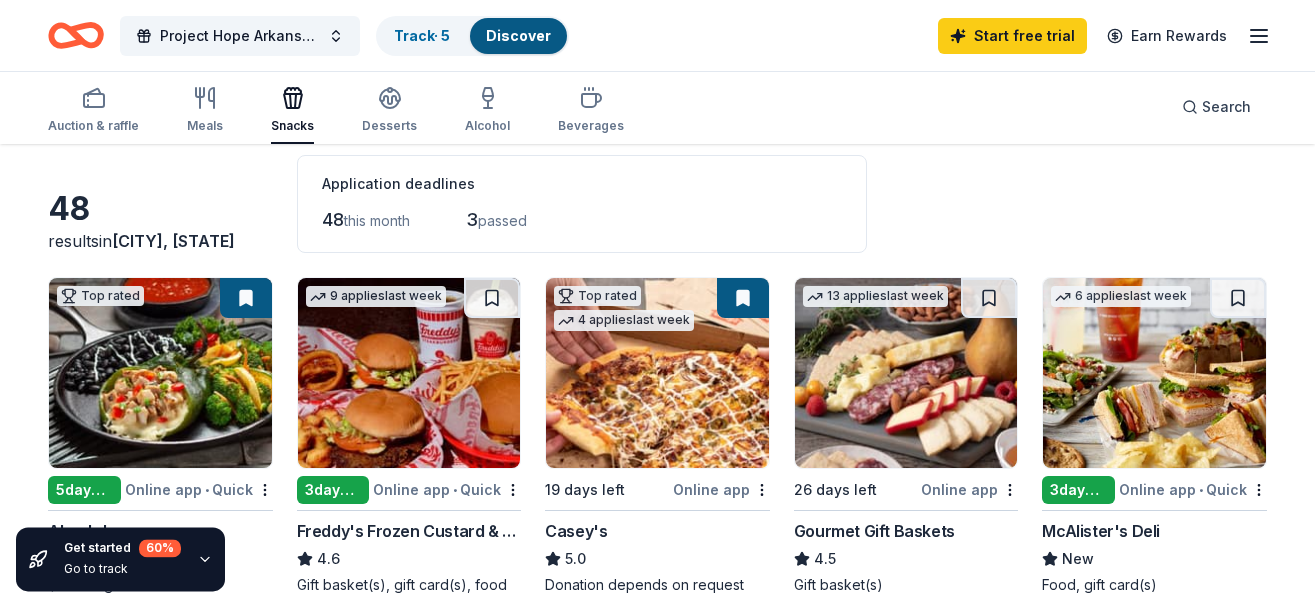 scroll, scrollTop: 73, scrollLeft: 0, axis: vertical 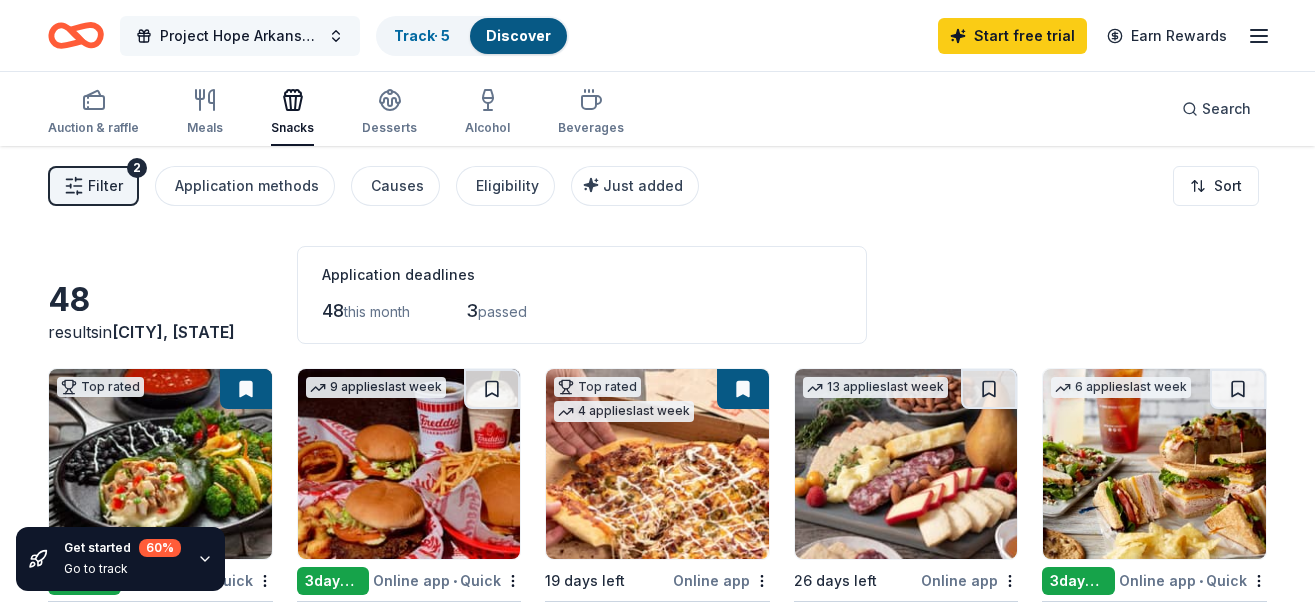 click on "Project Hope Arkansas Black Sheep Fun Run" at bounding box center [240, 36] 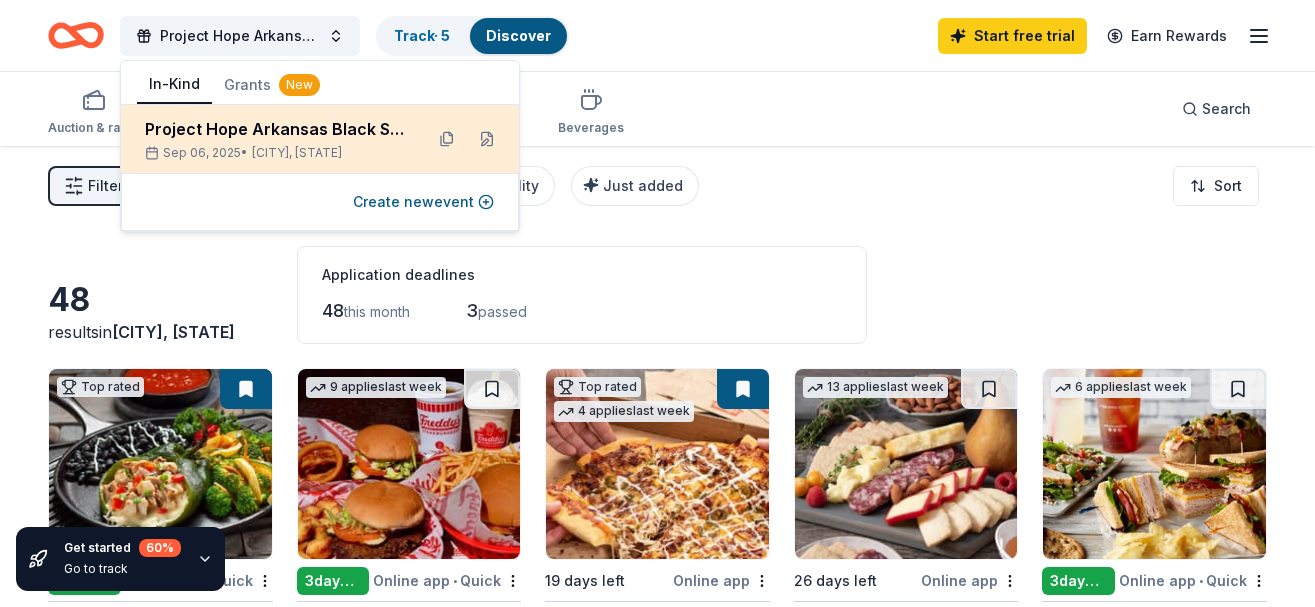 click on "Sep 06, 2025  •  Barling, AR" at bounding box center [276, 153] 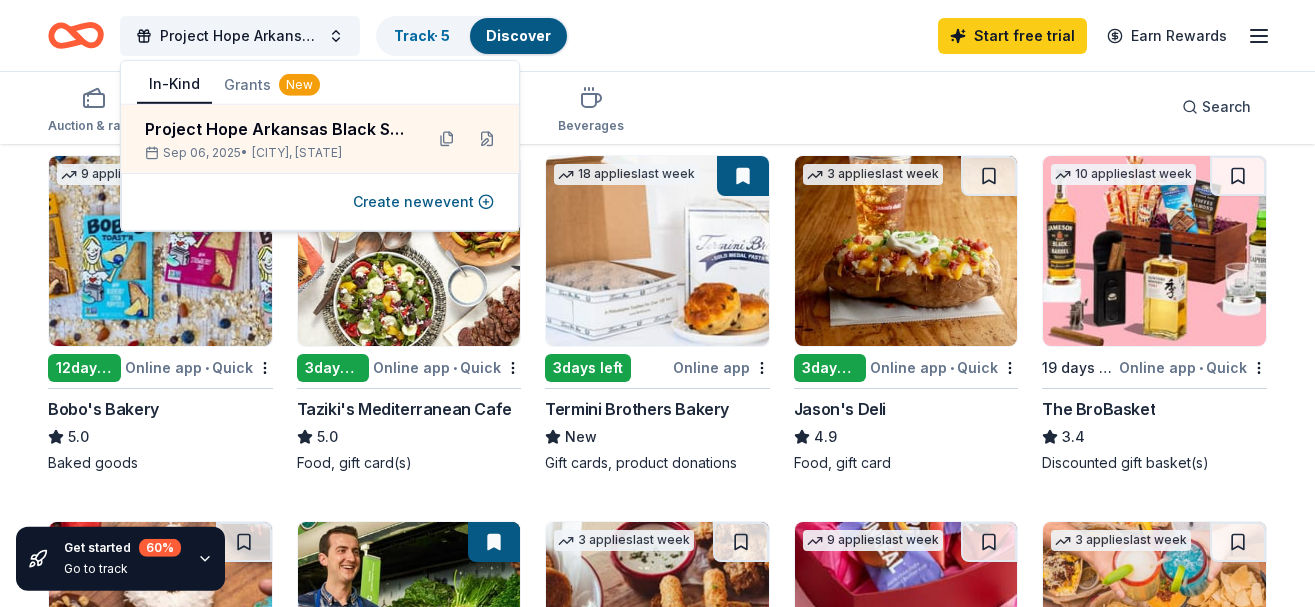 scroll, scrollTop: 580, scrollLeft: 0, axis: vertical 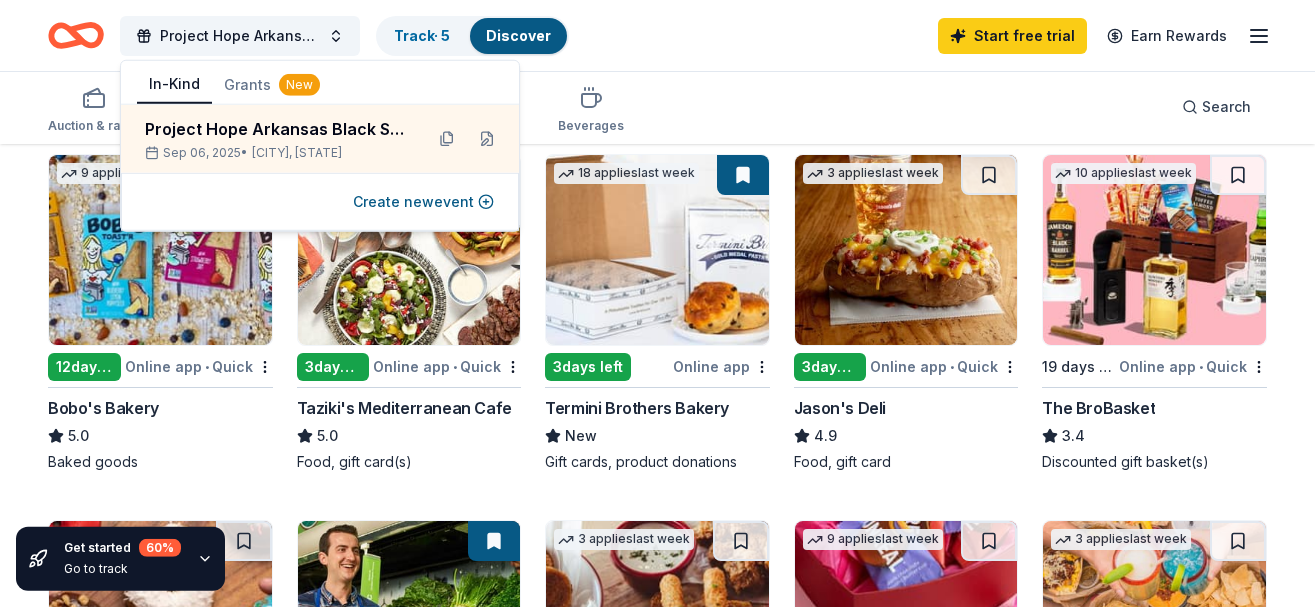 click on "The BroBasket" at bounding box center (1098, 408) 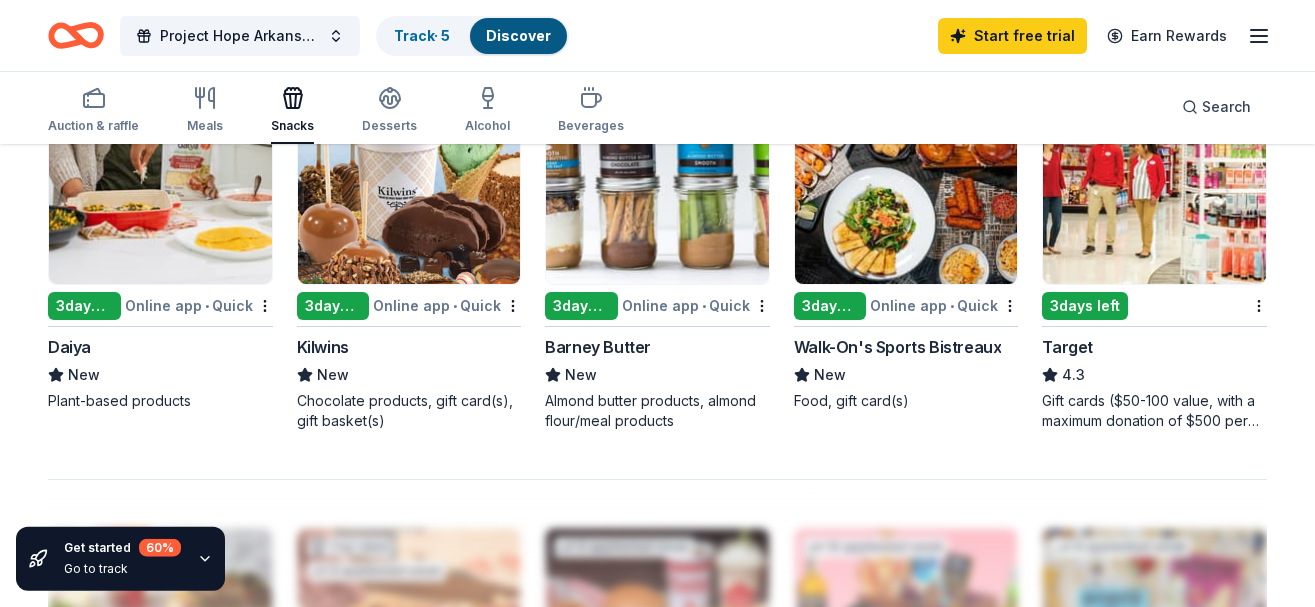 scroll, scrollTop: 1396, scrollLeft: 0, axis: vertical 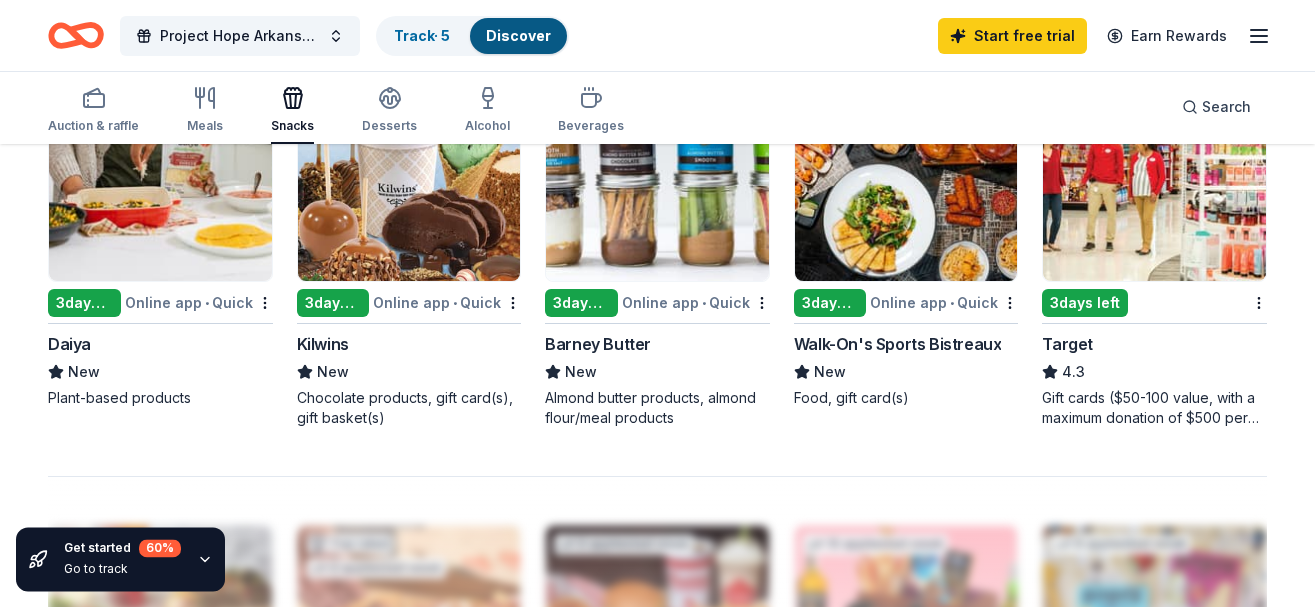 click at bounding box center (1154, 186) 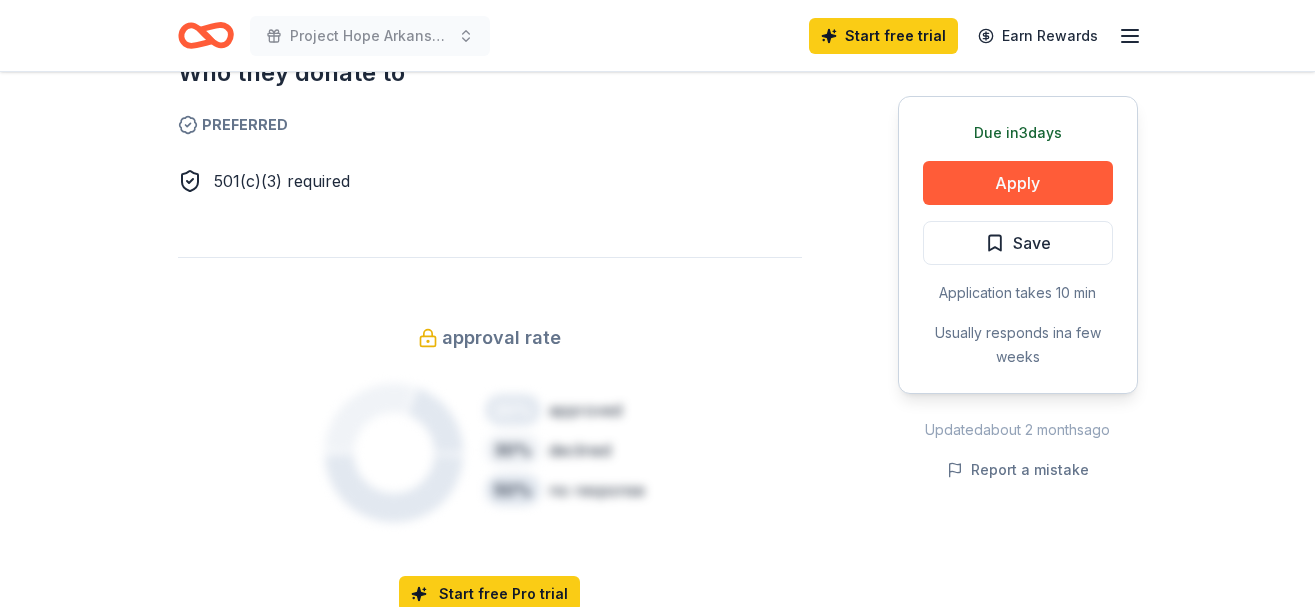 scroll, scrollTop: 1108, scrollLeft: 0, axis: vertical 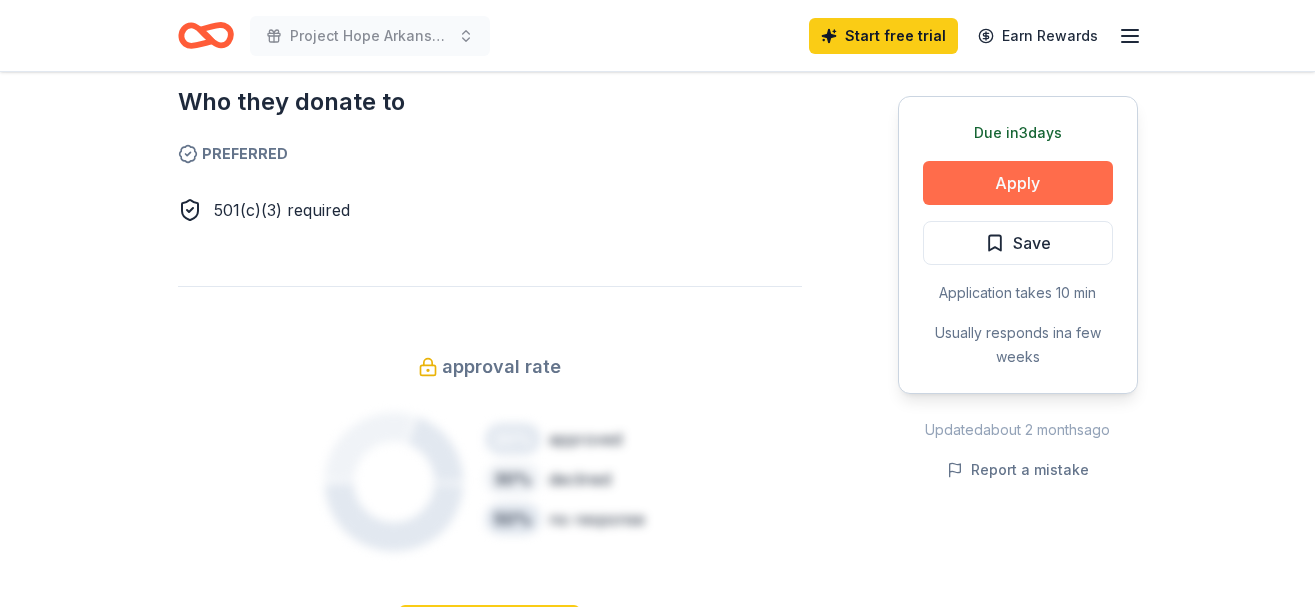 click on "Apply" at bounding box center (1018, 183) 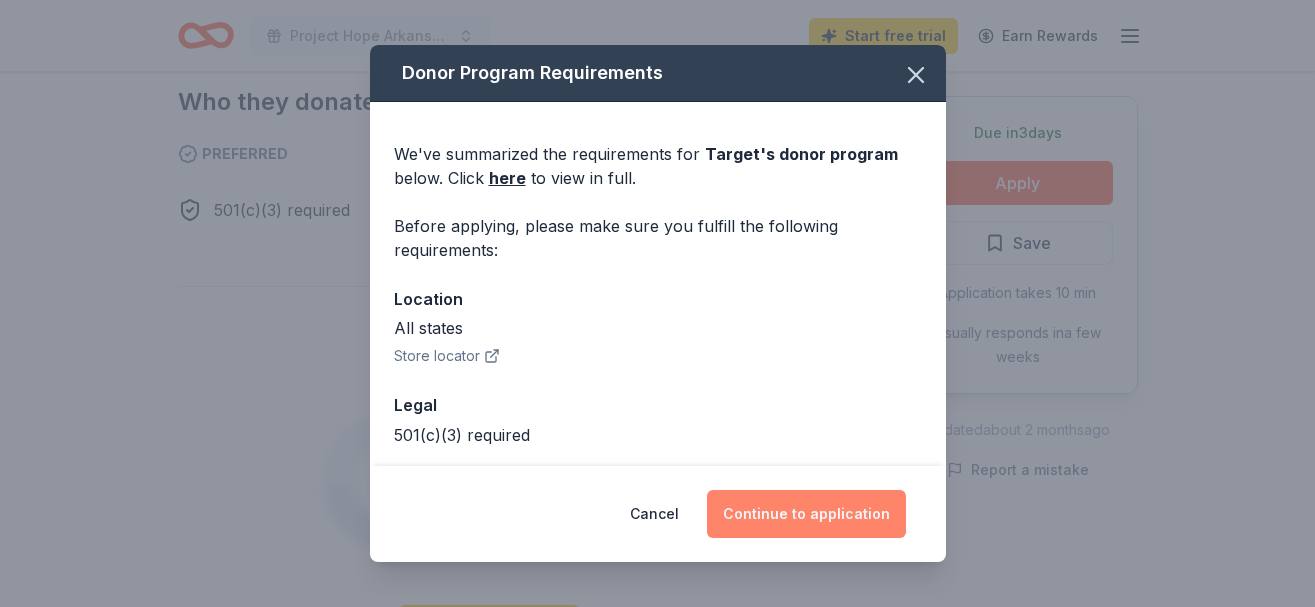 click on "Continue to application" at bounding box center [806, 514] 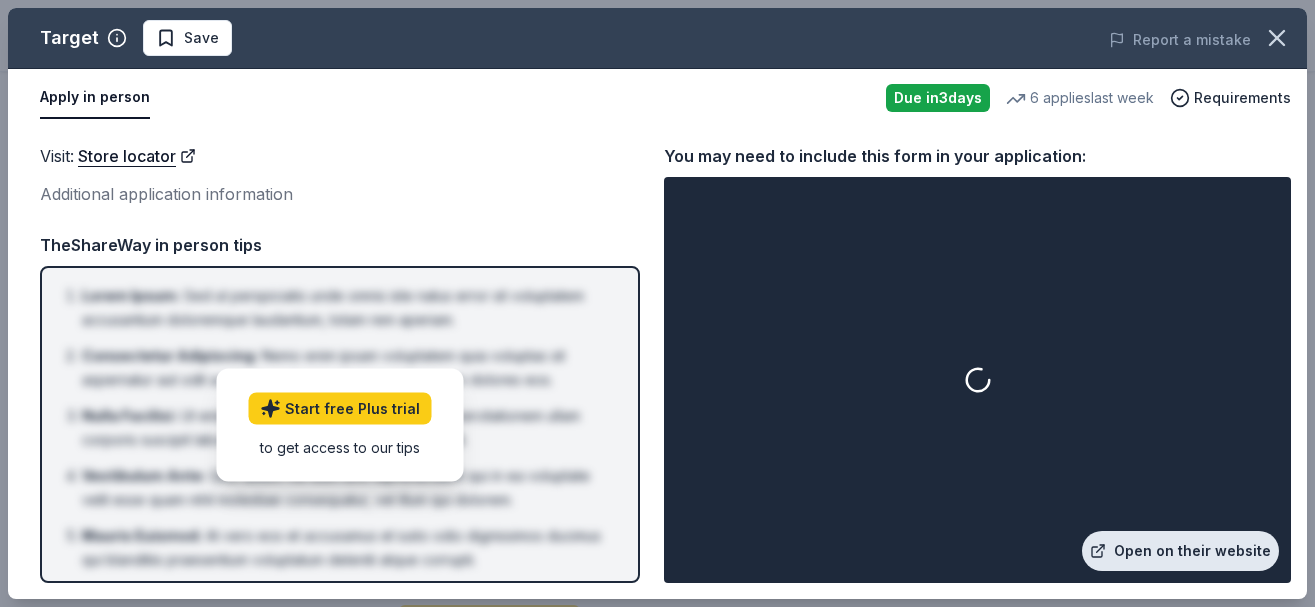 click on "Open on their website" at bounding box center [1180, 551] 